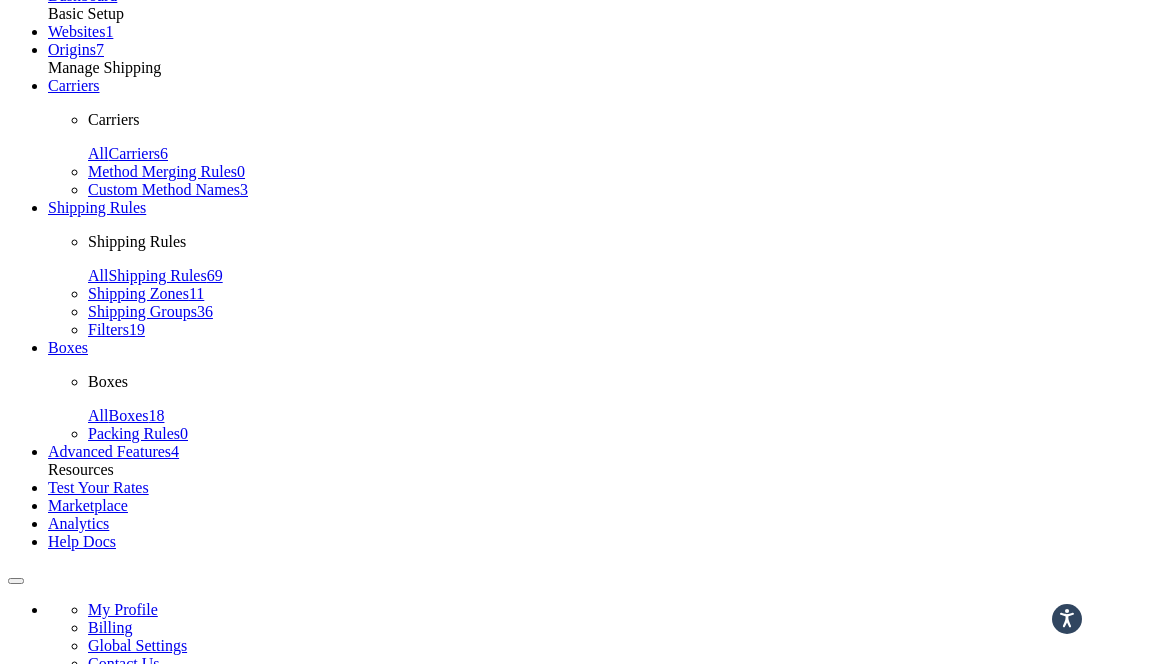scroll, scrollTop: 0, scrollLeft: 0, axis: both 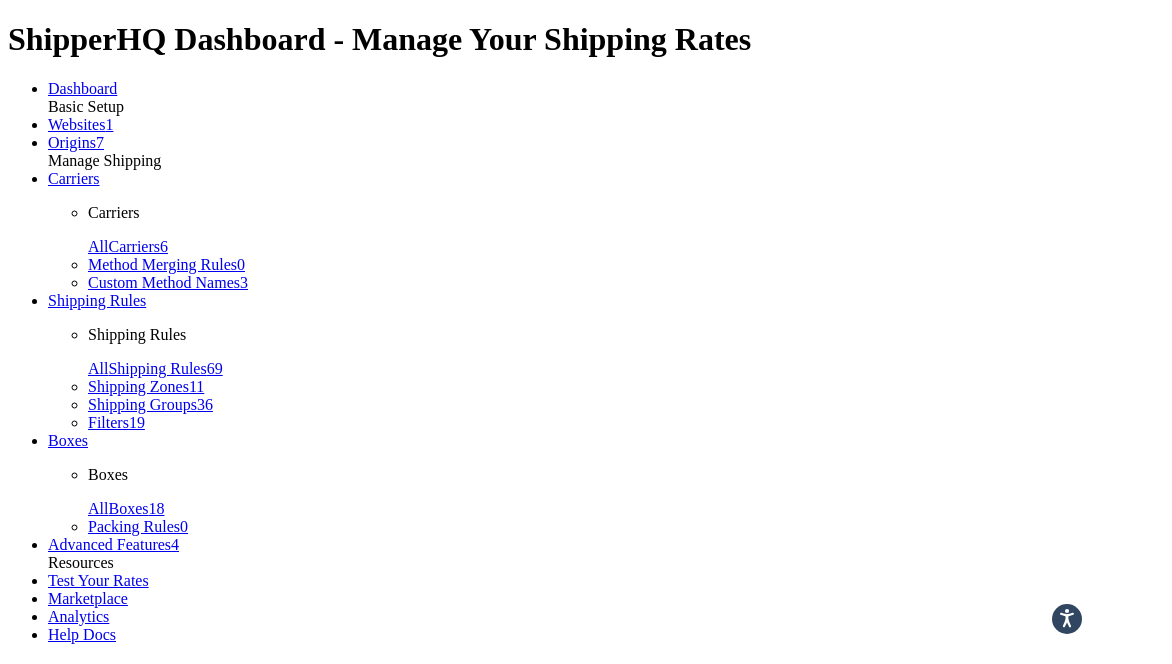 click on "Edit" at bounding box center (1140, 895) 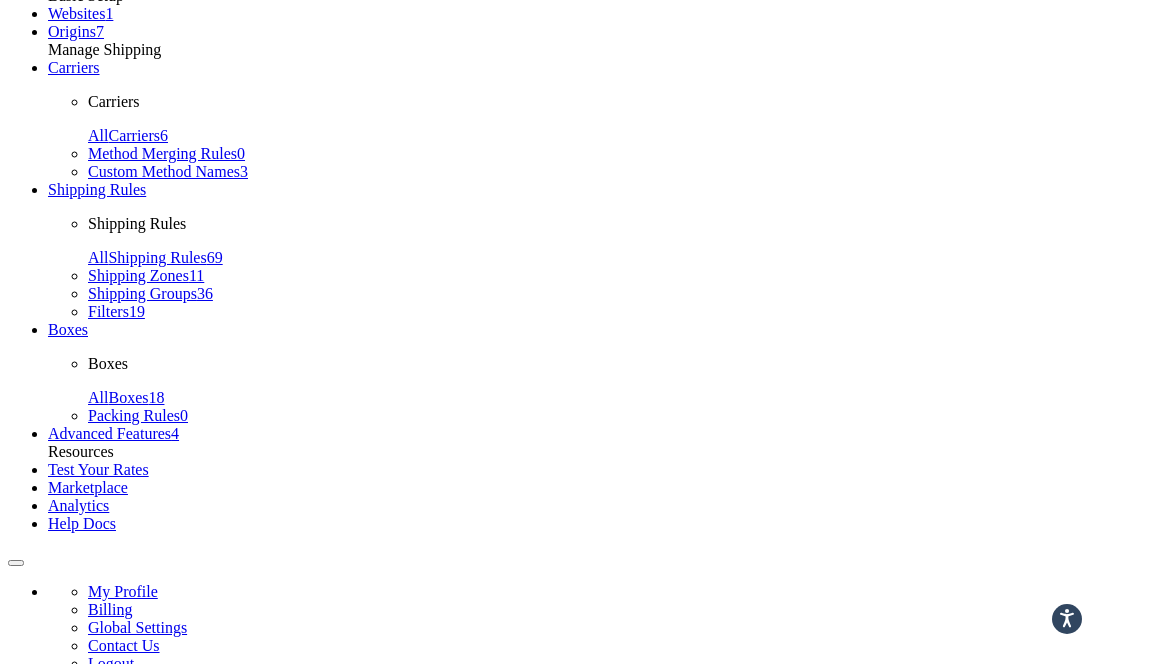 scroll, scrollTop: 195, scrollLeft: 0, axis: vertical 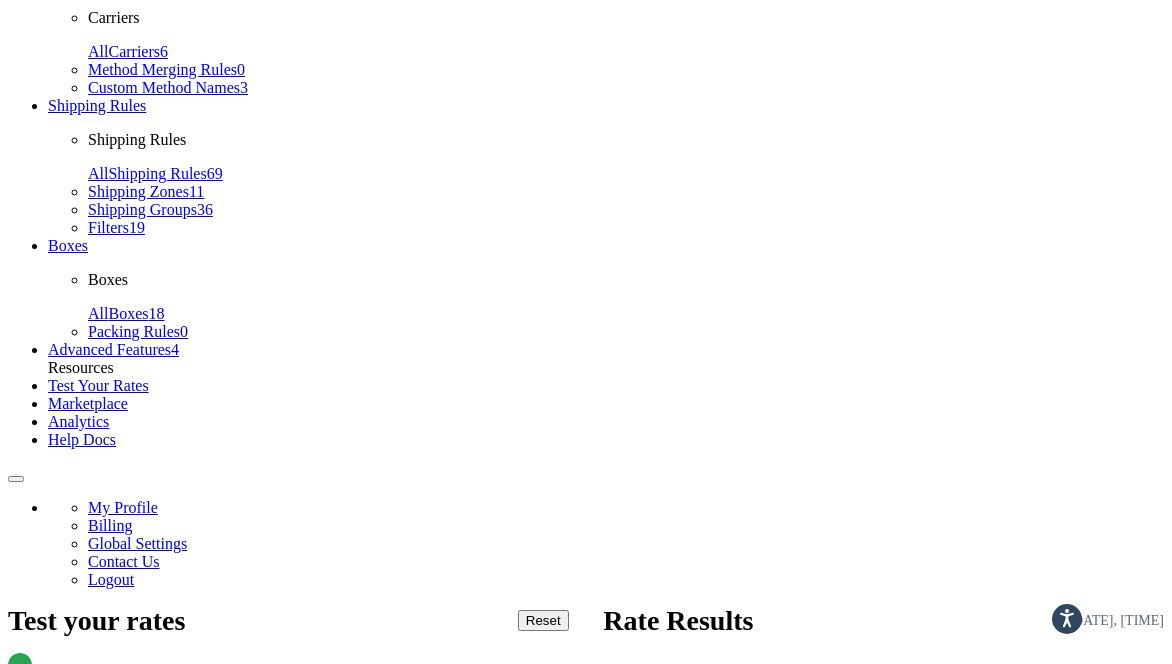 type on "2" 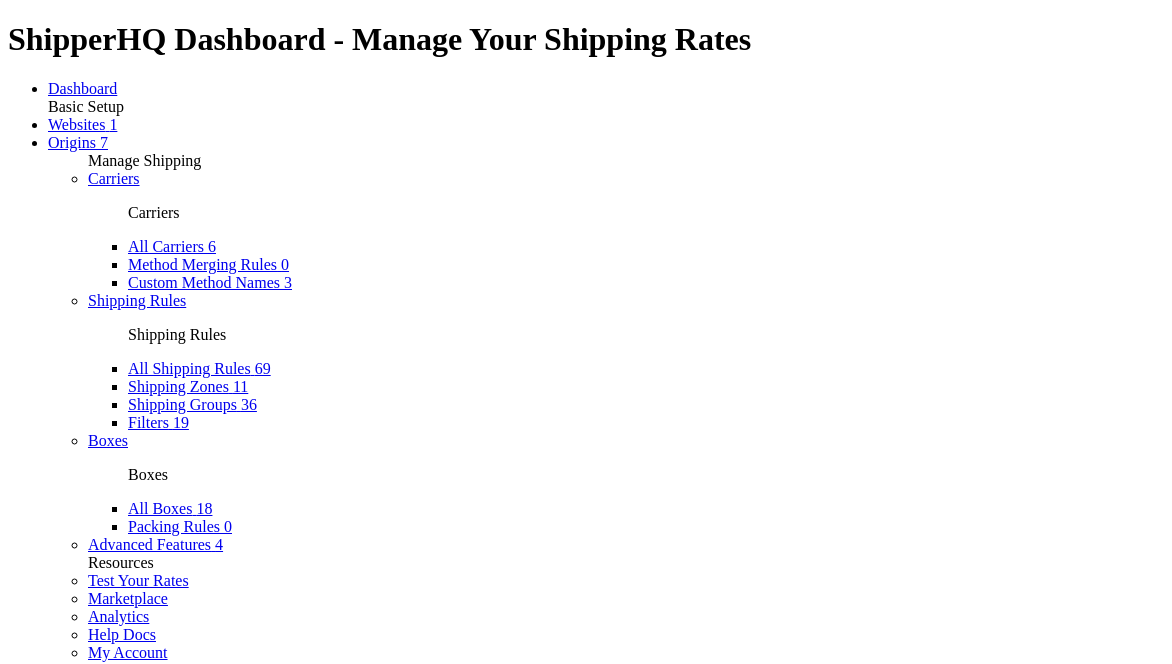 scroll, scrollTop: 0, scrollLeft: 0, axis: both 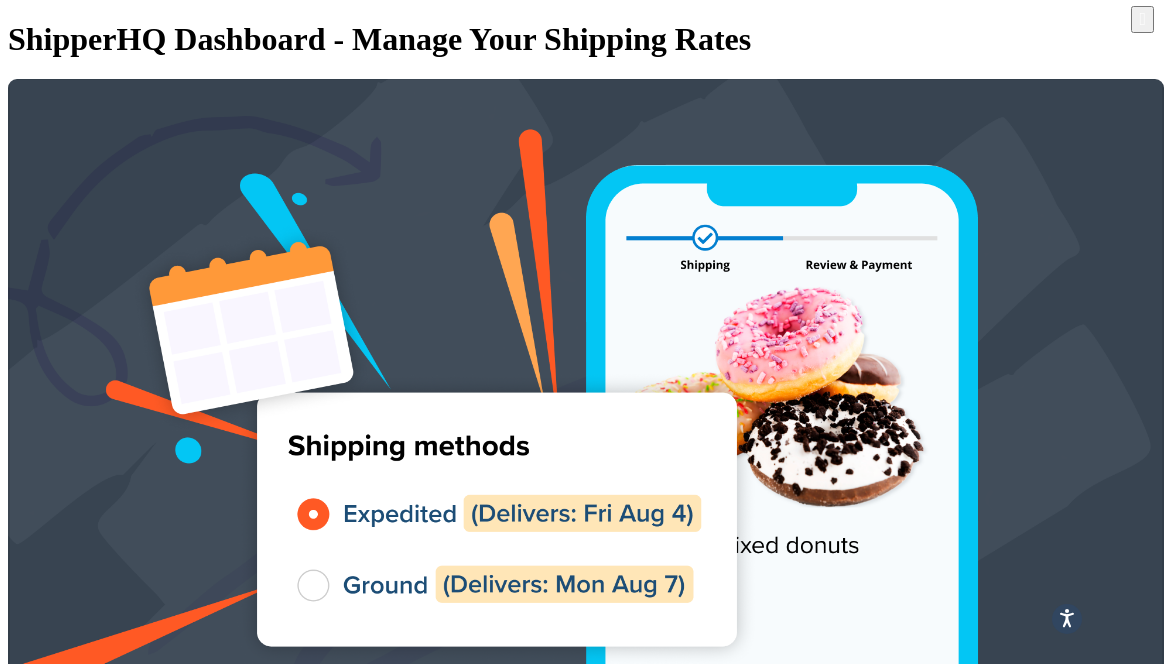 click at bounding box center (206, 3362) 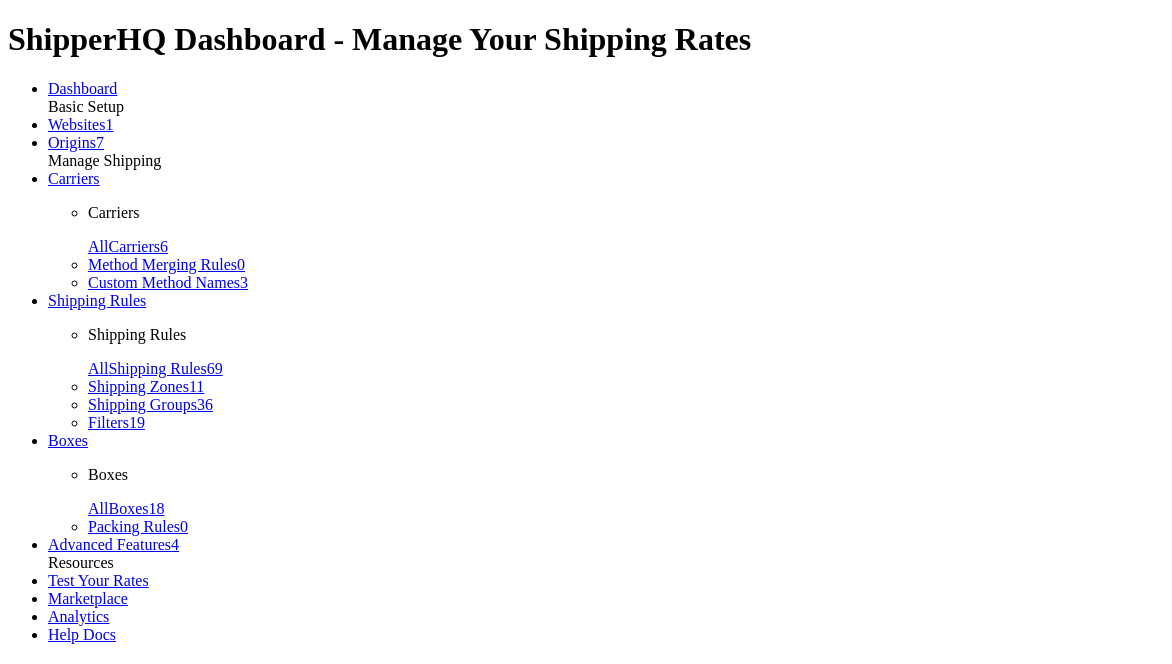 scroll, scrollTop: 0, scrollLeft: 0, axis: both 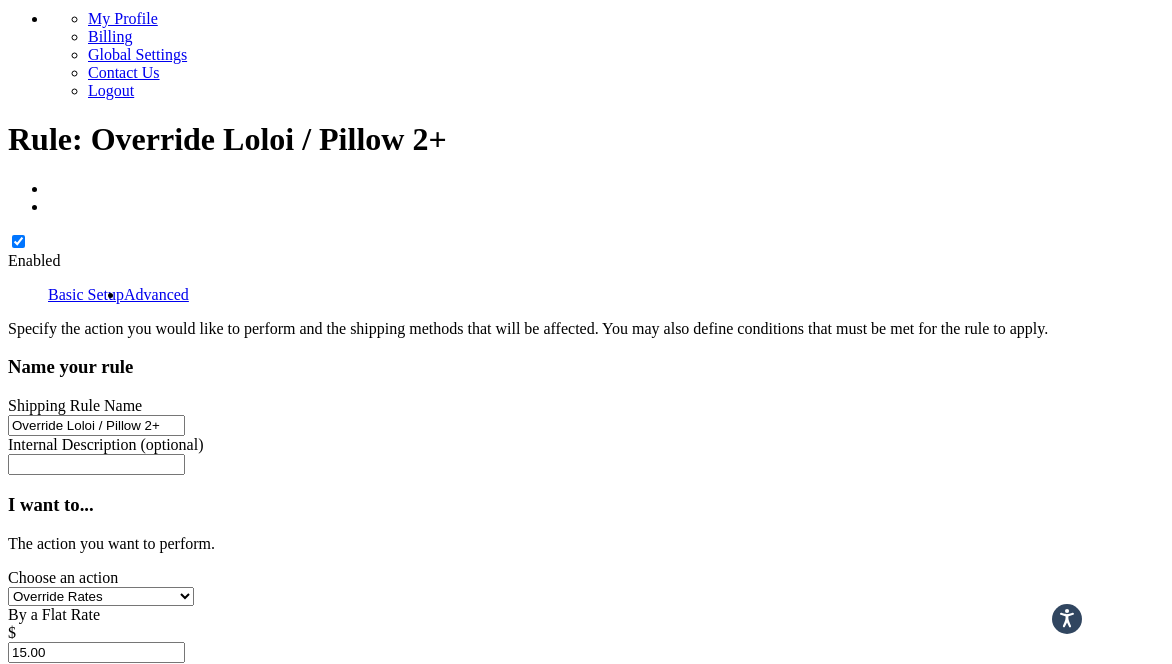 click on "Order Value" at bounding box center (54, 847) 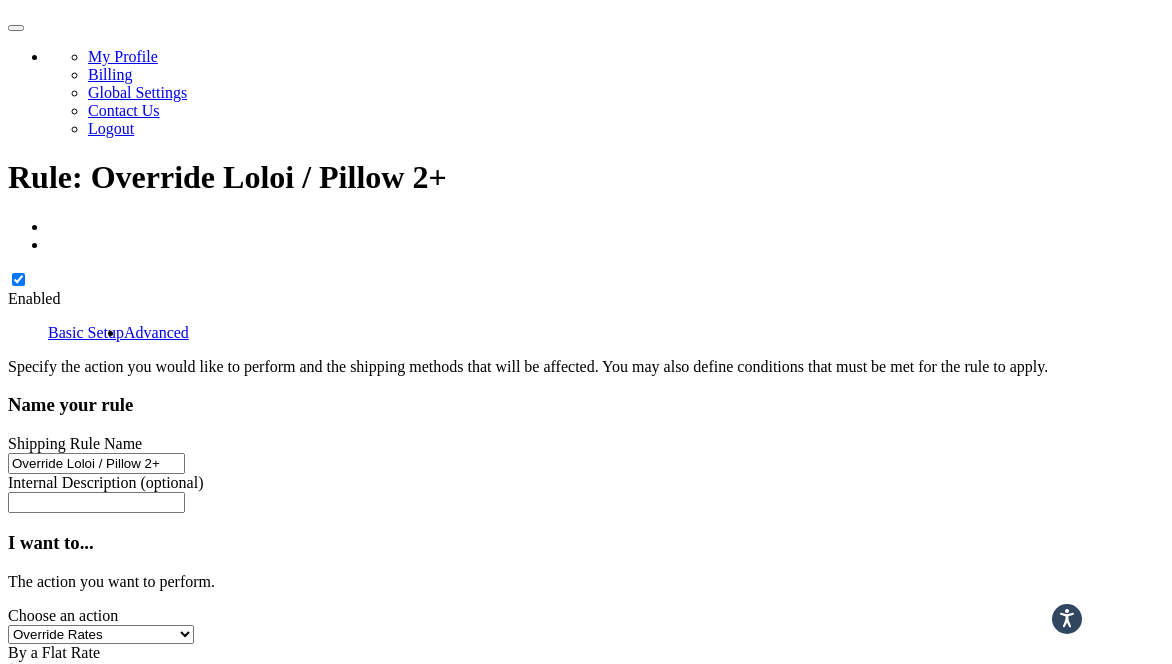 scroll, scrollTop: 639, scrollLeft: 0, axis: vertical 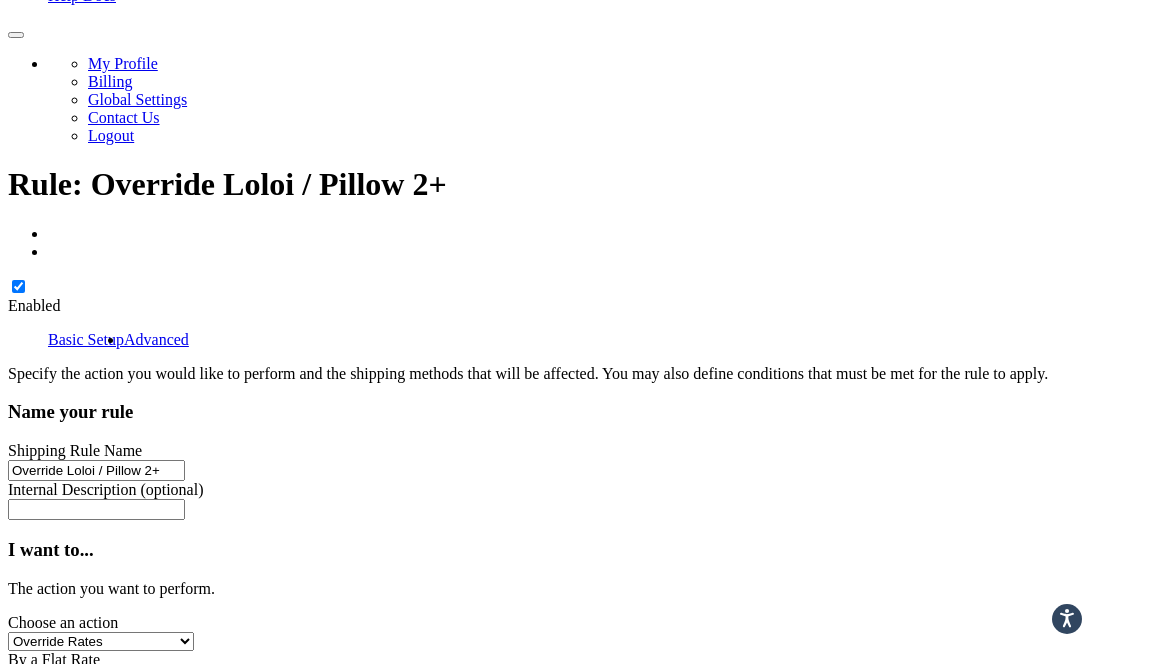 click on "Each Shipment in the Cart  Each Origin in the Cart  Each Shipping Group in the Cart  Each Item within a Shipping Group  Each Box per Each Shipping Group" at bounding box center (124, 929) 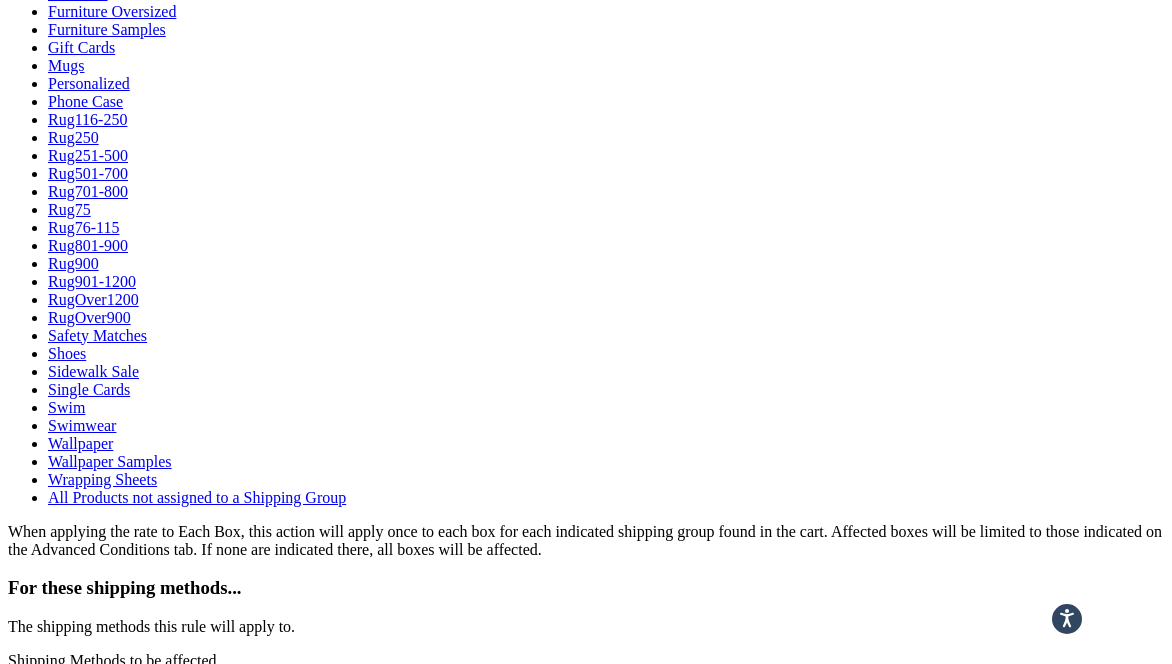scroll, scrollTop: 1952, scrollLeft: 0, axis: vertical 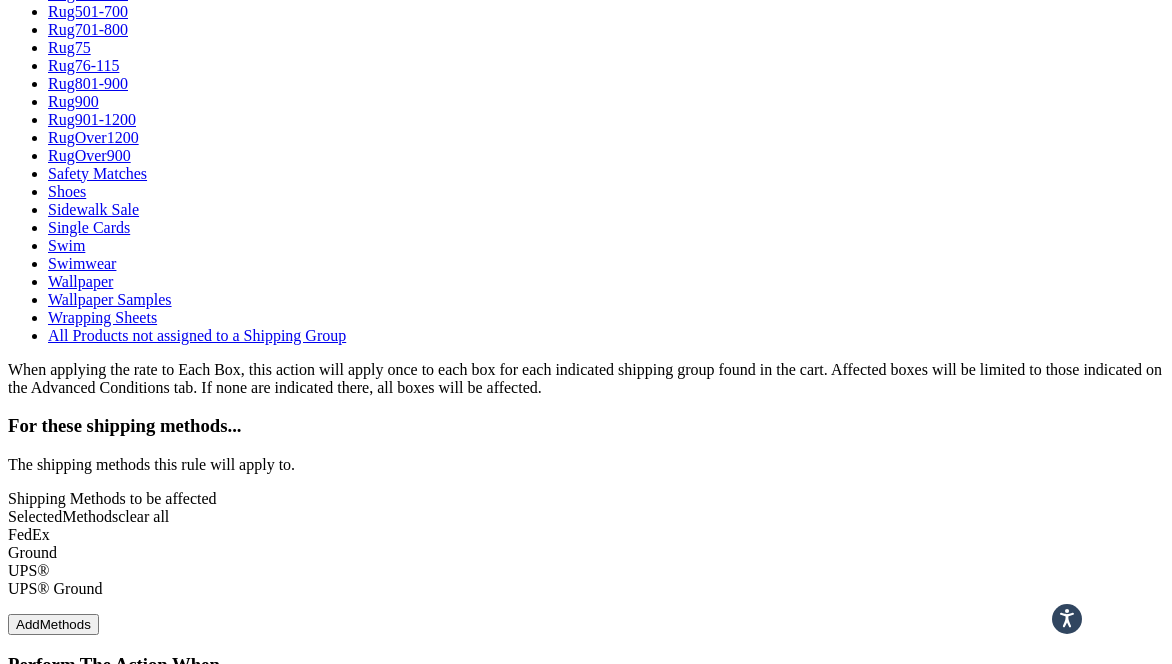 click on "Save" at bounding box center (31, 4335) 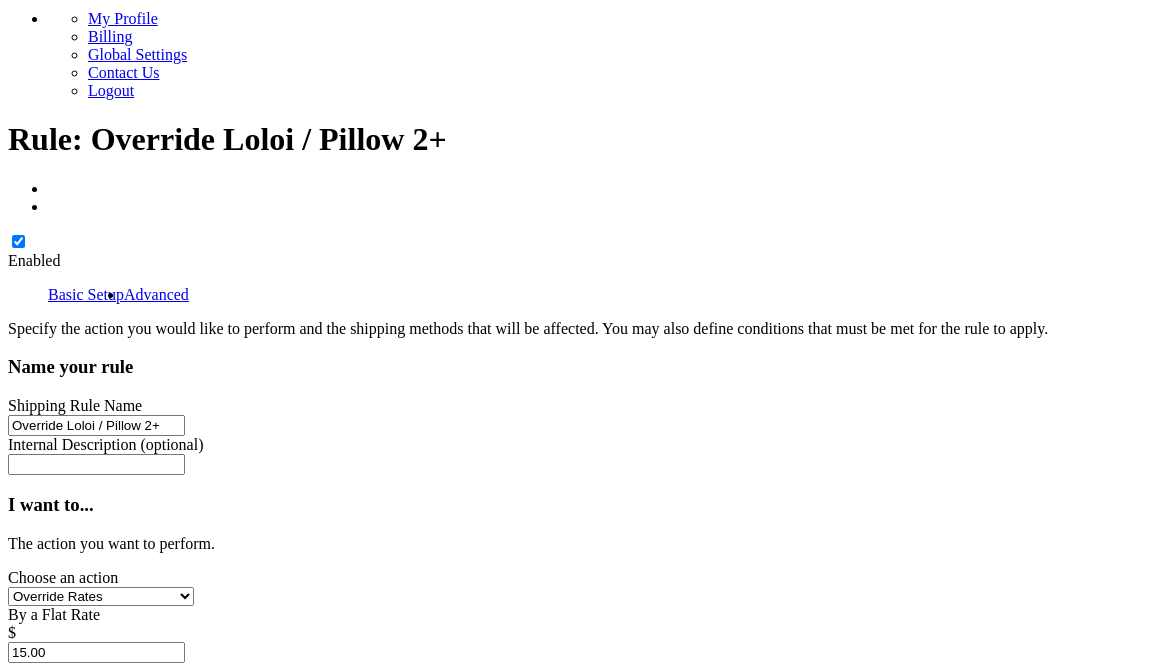 scroll, scrollTop: 684, scrollLeft: 0, axis: vertical 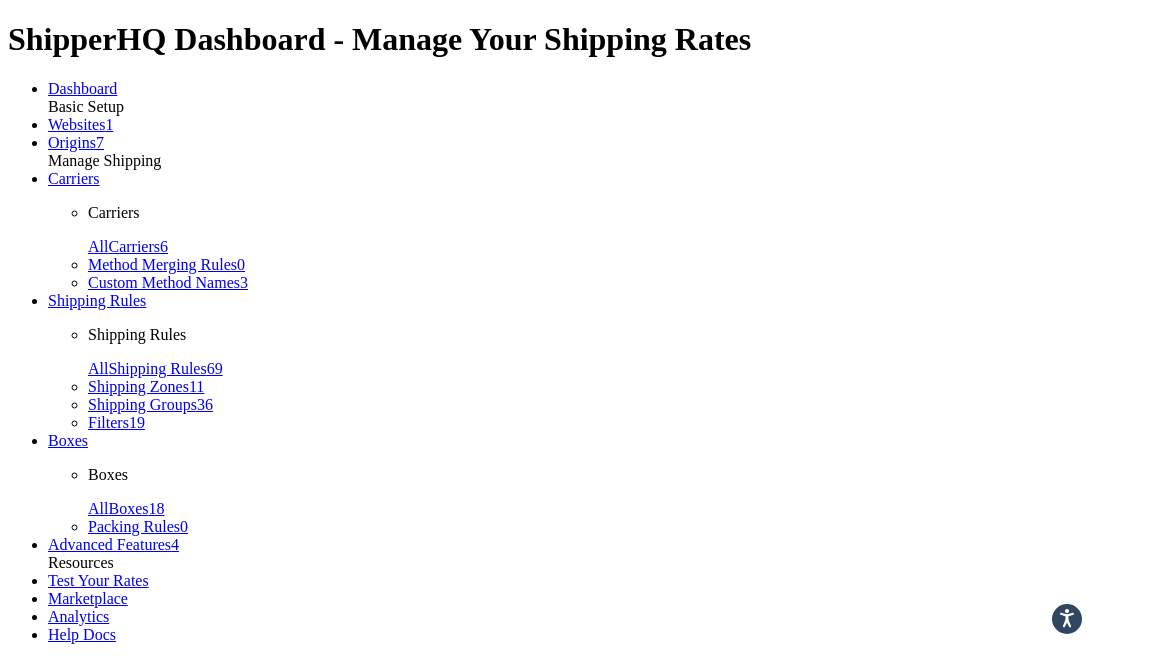click on "All  Shipping Rules" at bounding box center [147, 368] 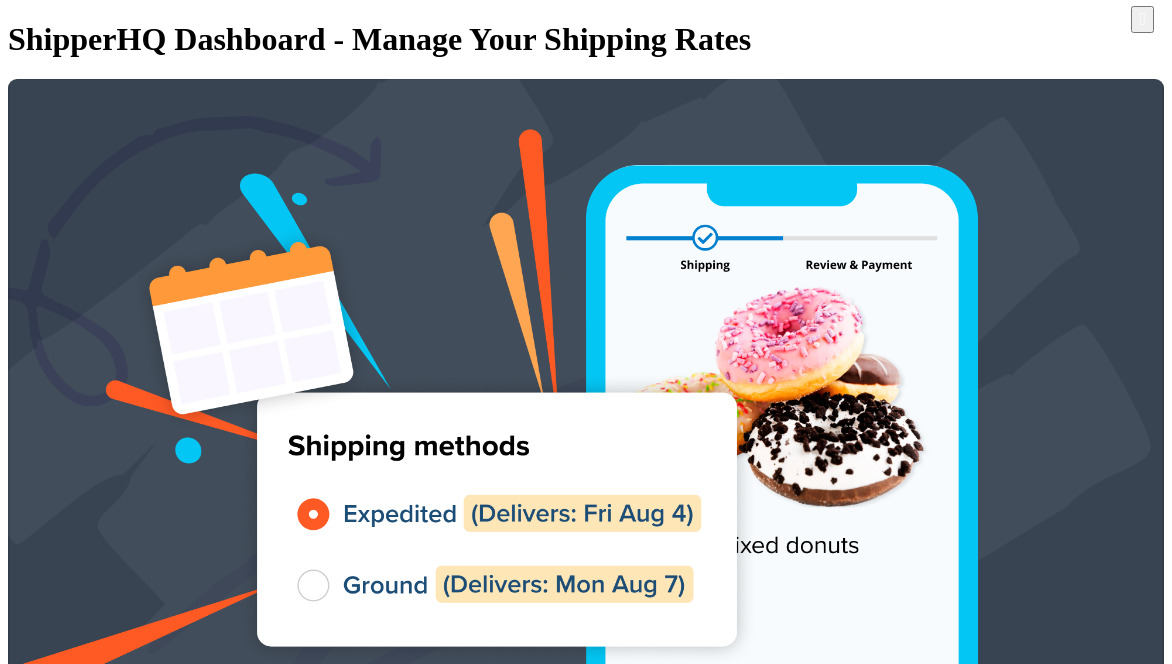 scroll, scrollTop: 0, scrollLeft: 0, axis: both 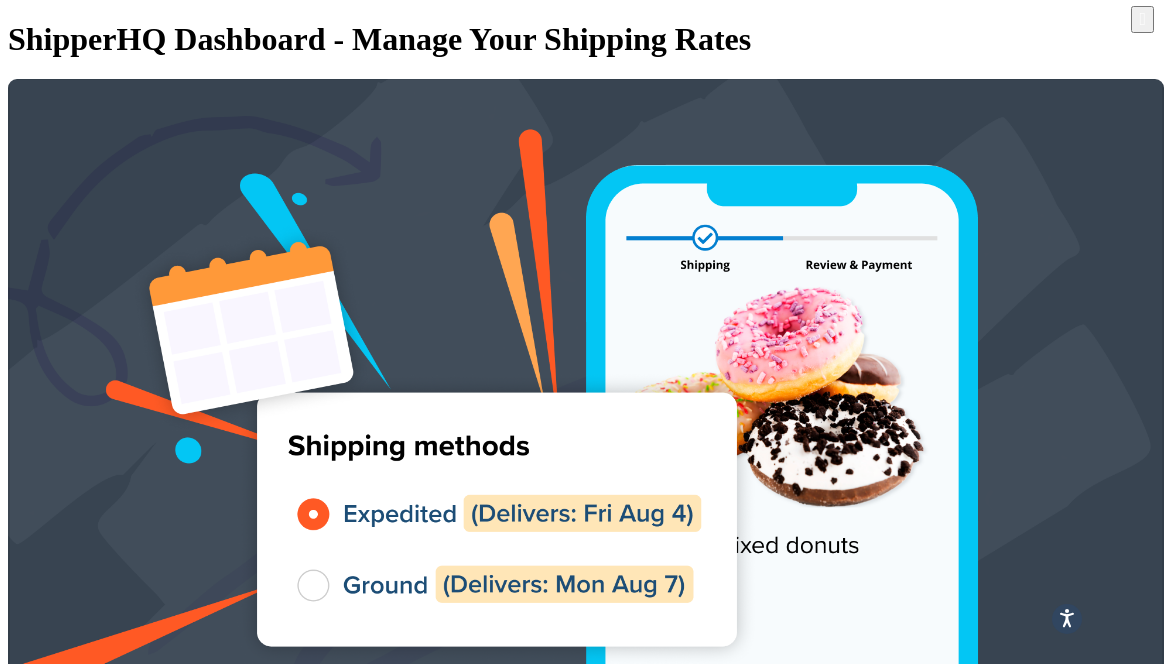 click at bounding box center (206, 3362) 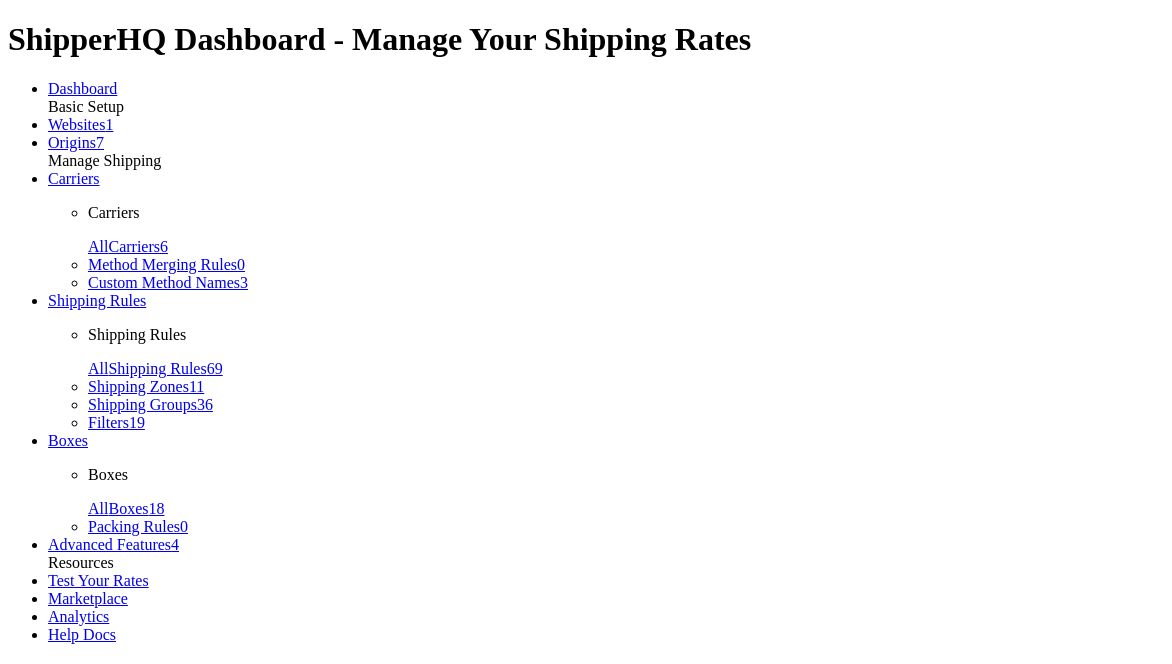 scroll, scrollTop: 0, scrollLeft: 0, axis: both 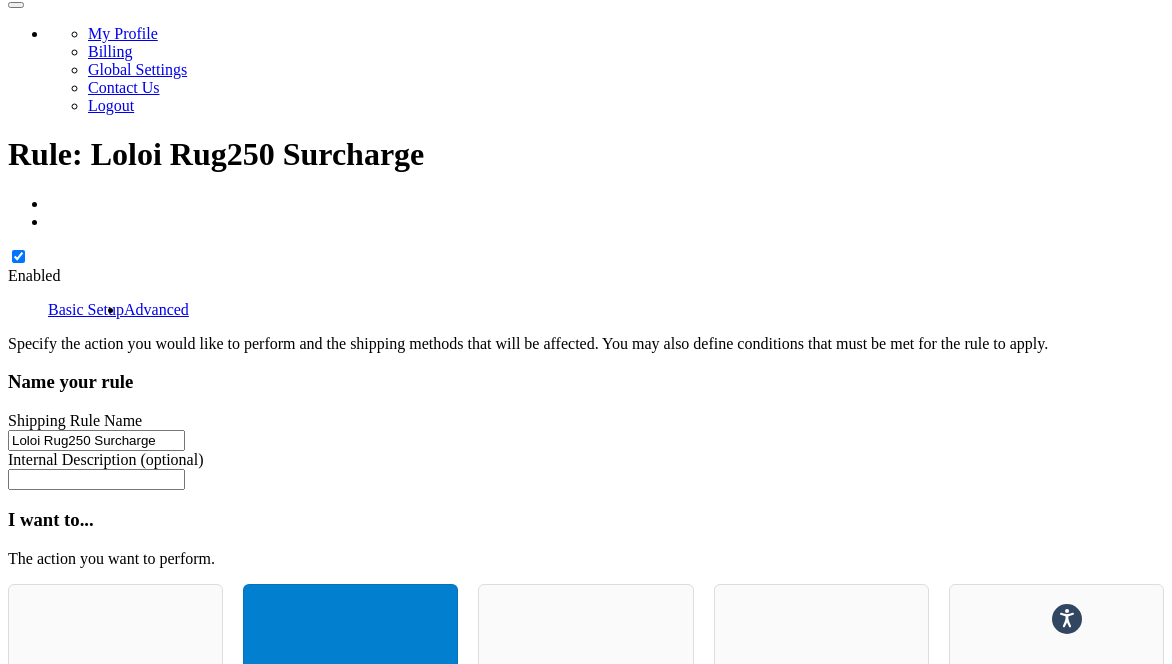 click on "Each Shipment in the Cart  Each Origin in the Cart  Each Shipping Group in the Cart  Each Item within a Shipping Group  Each Box per Each Shipping Group" at bounding box center [141, 856] 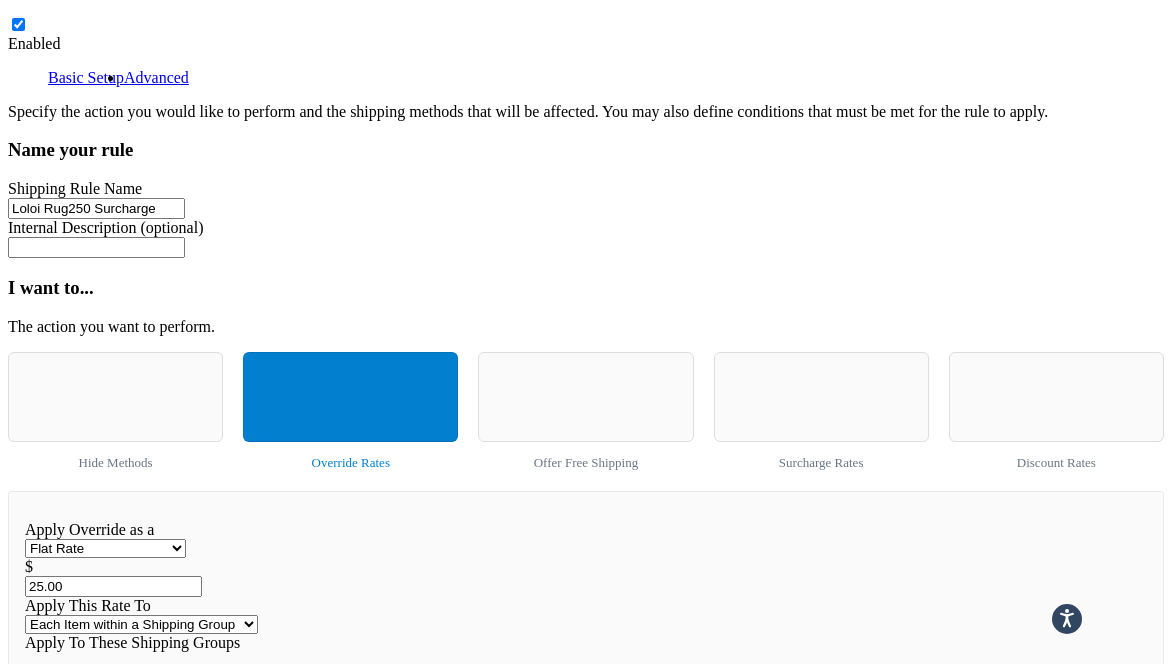 scroll, scrollTop: 894, scrollLeft: 0, axis: vertical 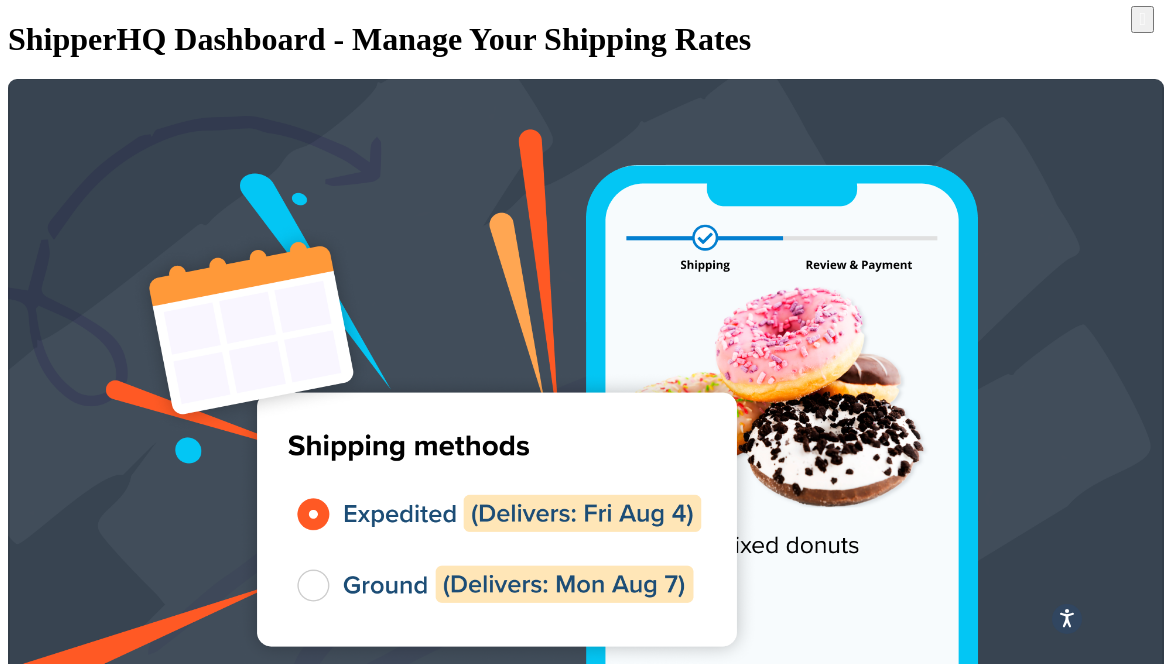 click at bounding box center [206, 3398] 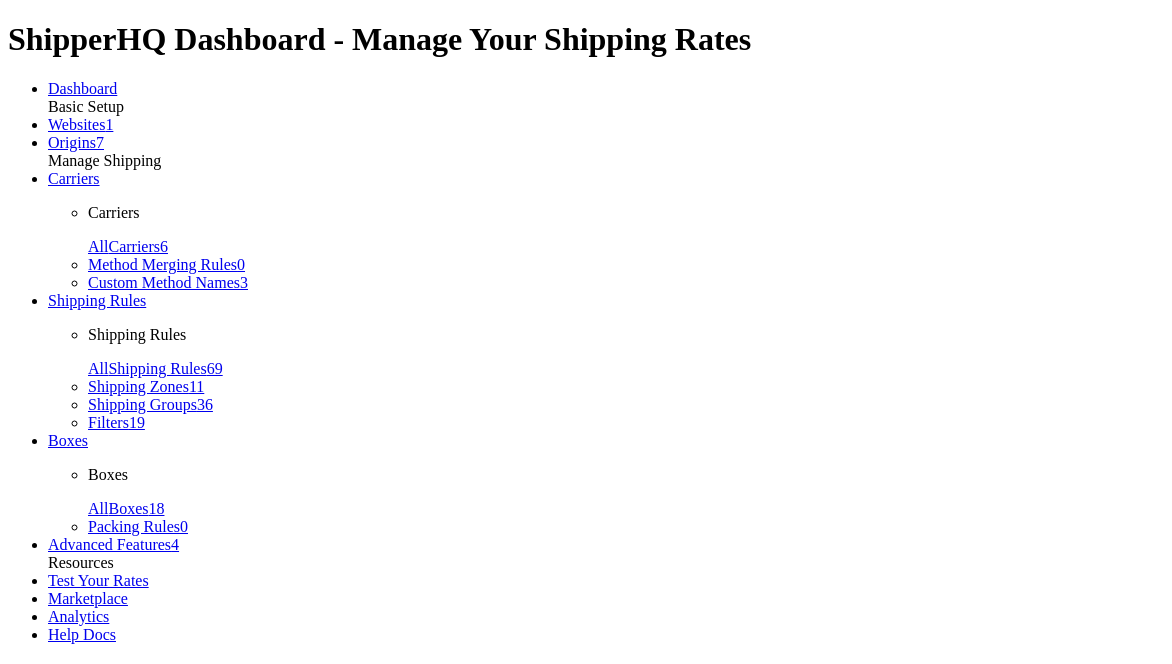 scroll, scrollTop: 0, scrollLeft: 0, axis: both 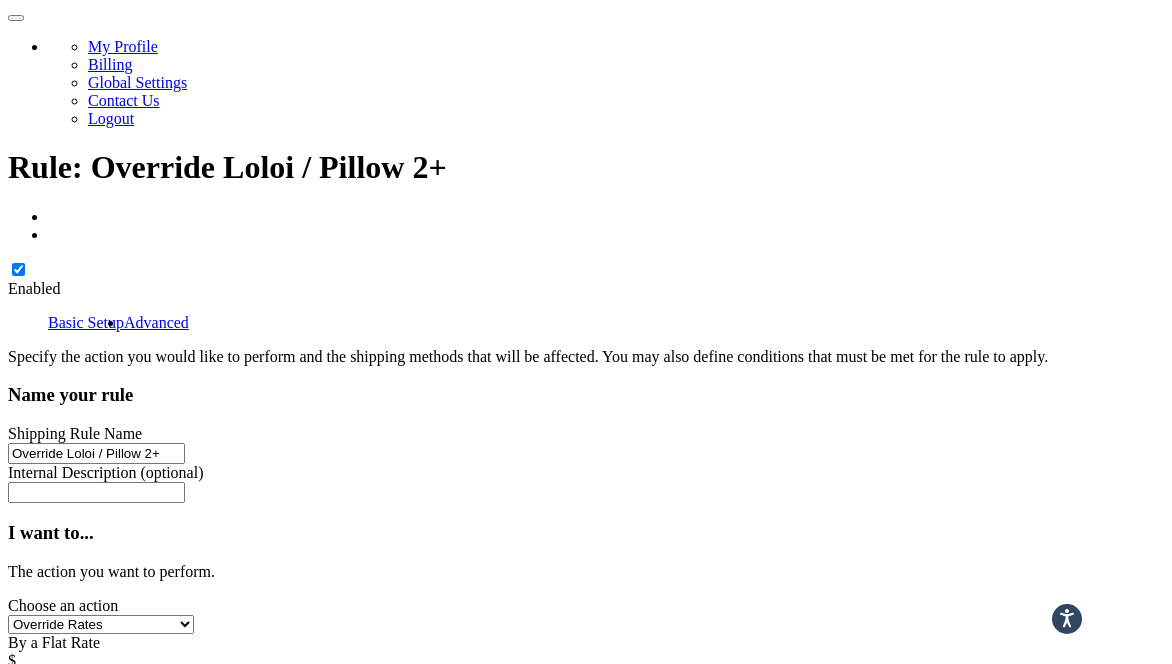 click on "Each Shipment in the Cart  Each Origin in the Cart  Each Shipping Group in the Cart  Each Item within a Shipping Group  Each Box per Each Shipping Group" at bounding box center [124, 912] 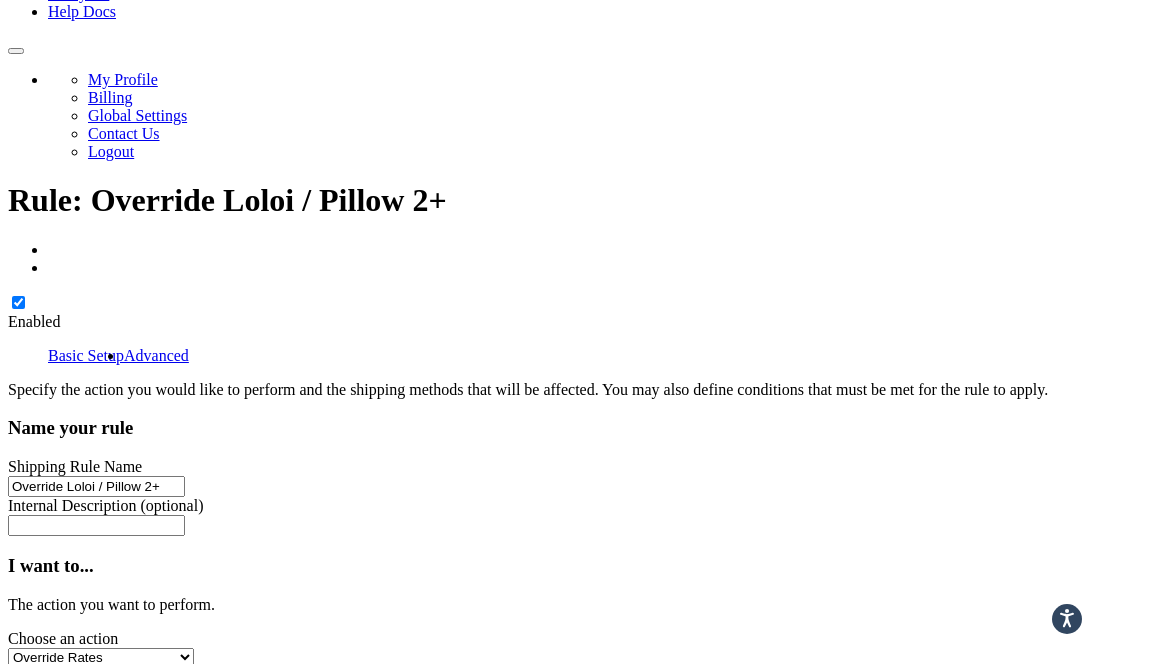 scroll, scrollTop: 619, scrollLeft: 0, axis: vertical 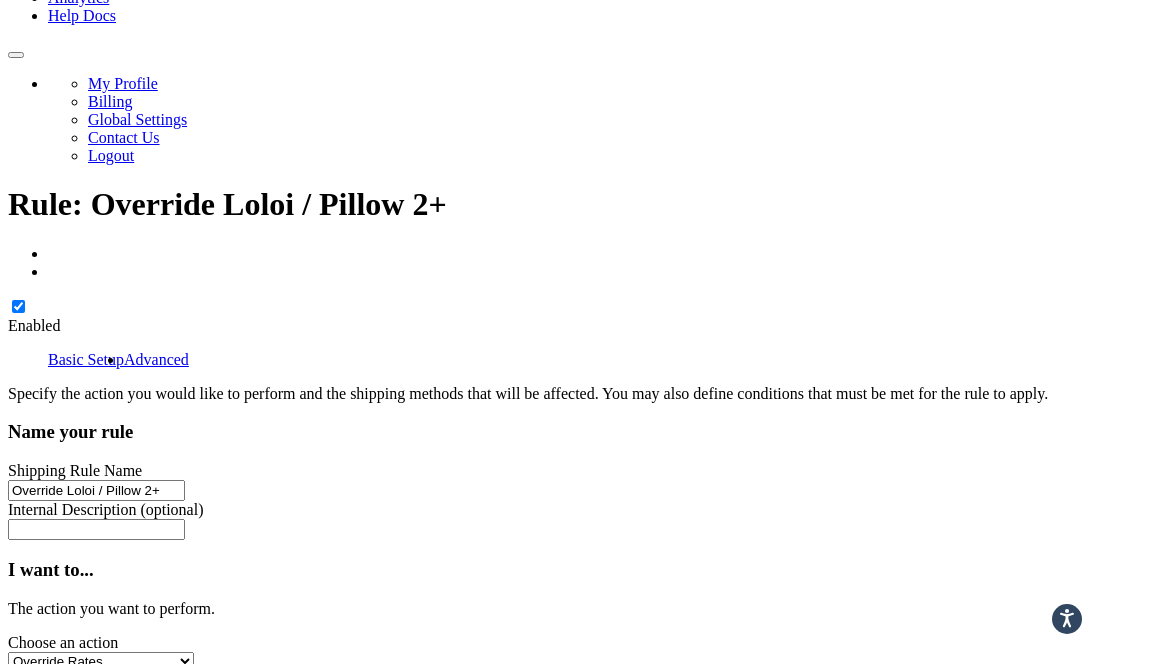click on "15.00" at bounding box center (96, 717) 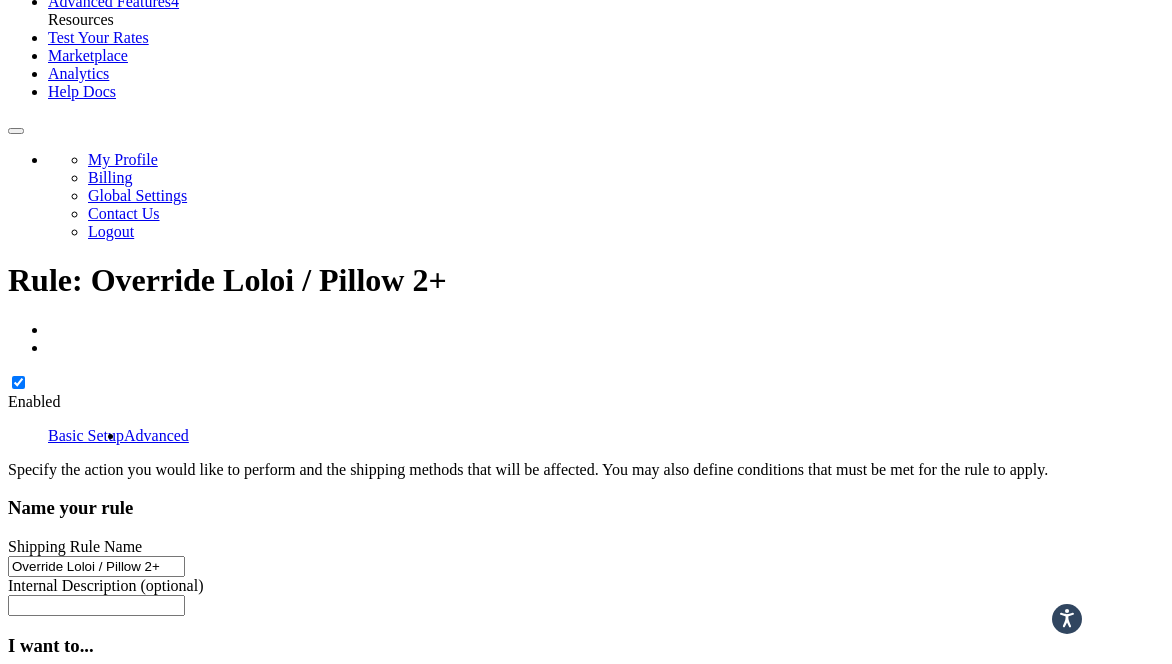 scroll, scrollTop: 534, scrollLeft: 0, axis: vertical 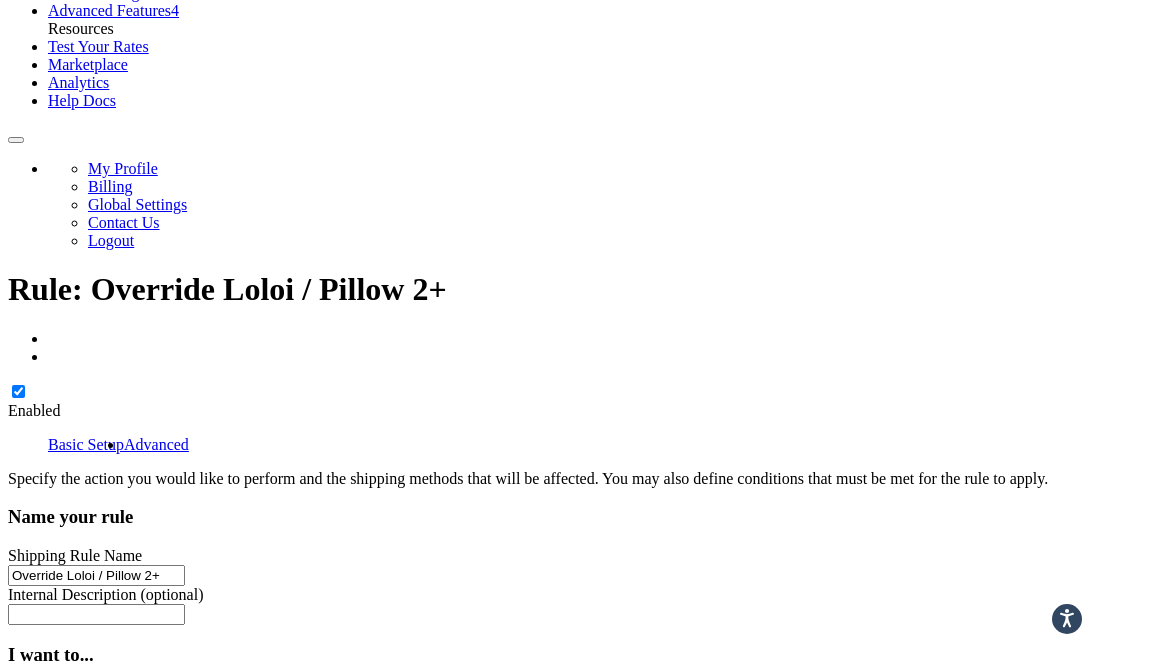 click on "Choose an action Override Rates Surcharge or discount rates Hide a shipping method" at bounding box center (101, 746) 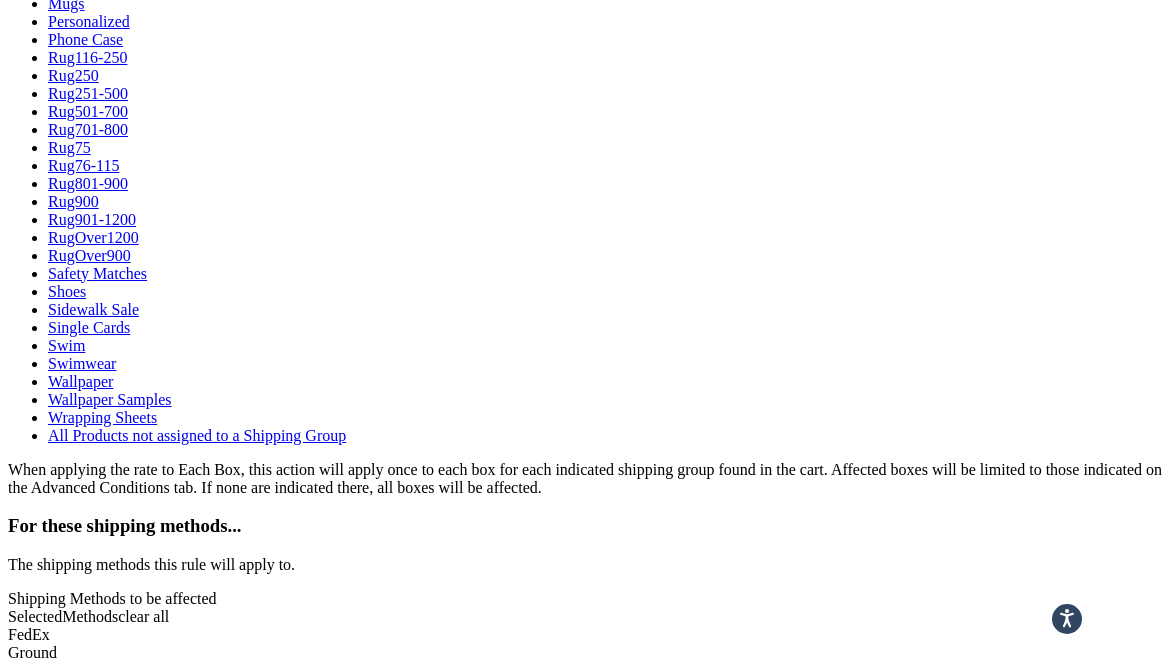 scroll, scrollTop: 1853, scrollLeft: 0, axis: vertical 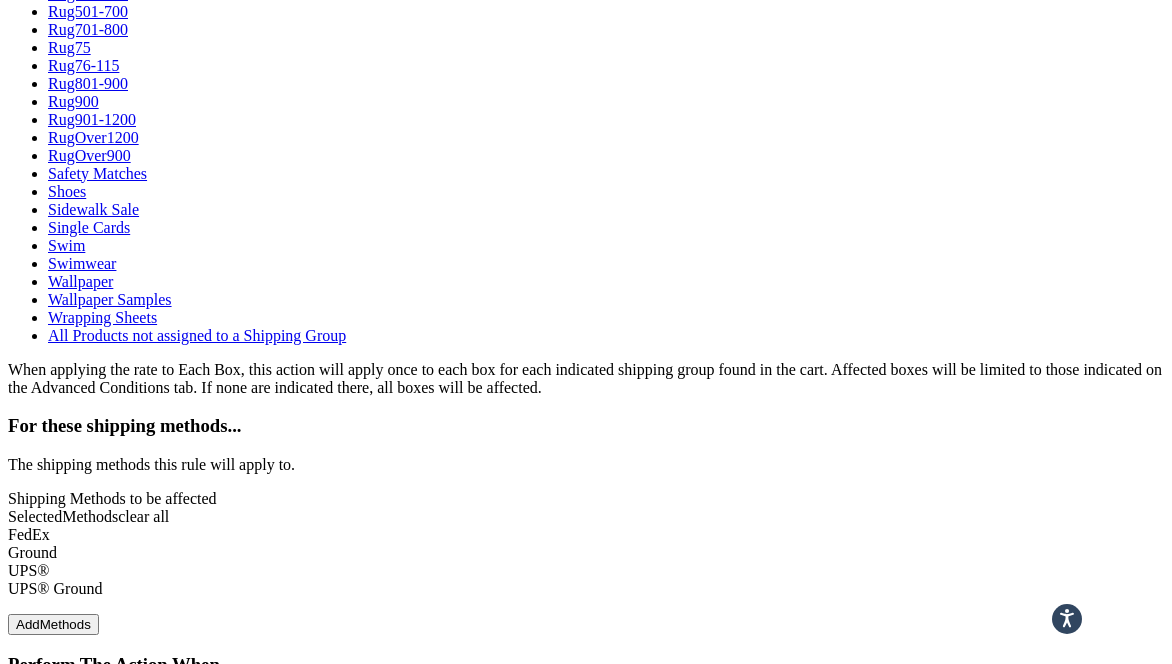 click on "All selected Shipping Groups are in the cart" at bounding box center [136, 2060] 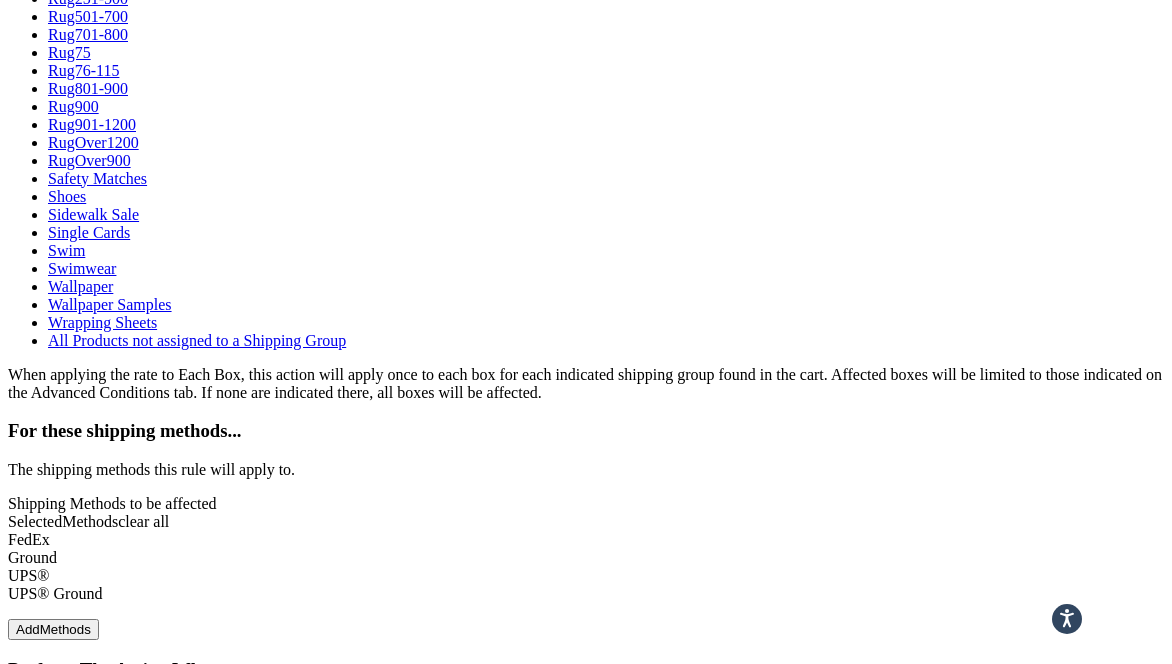 click on "Shipping Groups" at bounding box center [586, 765] 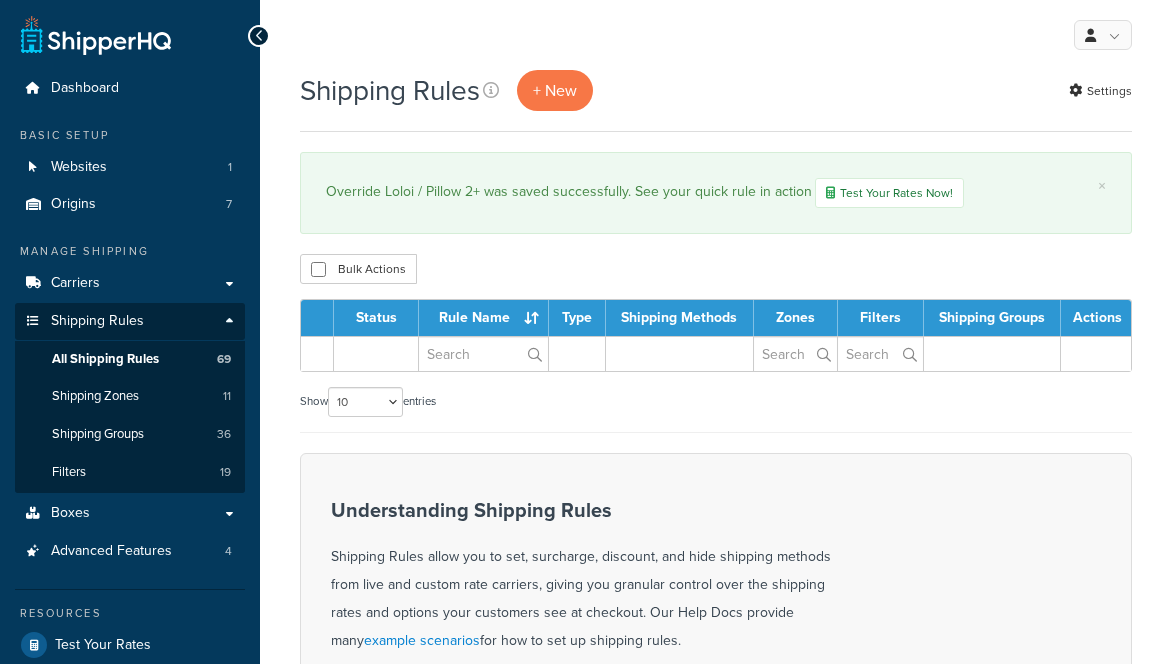 scroll, scrollTop: 0, scrollLeft: 0, axis: both 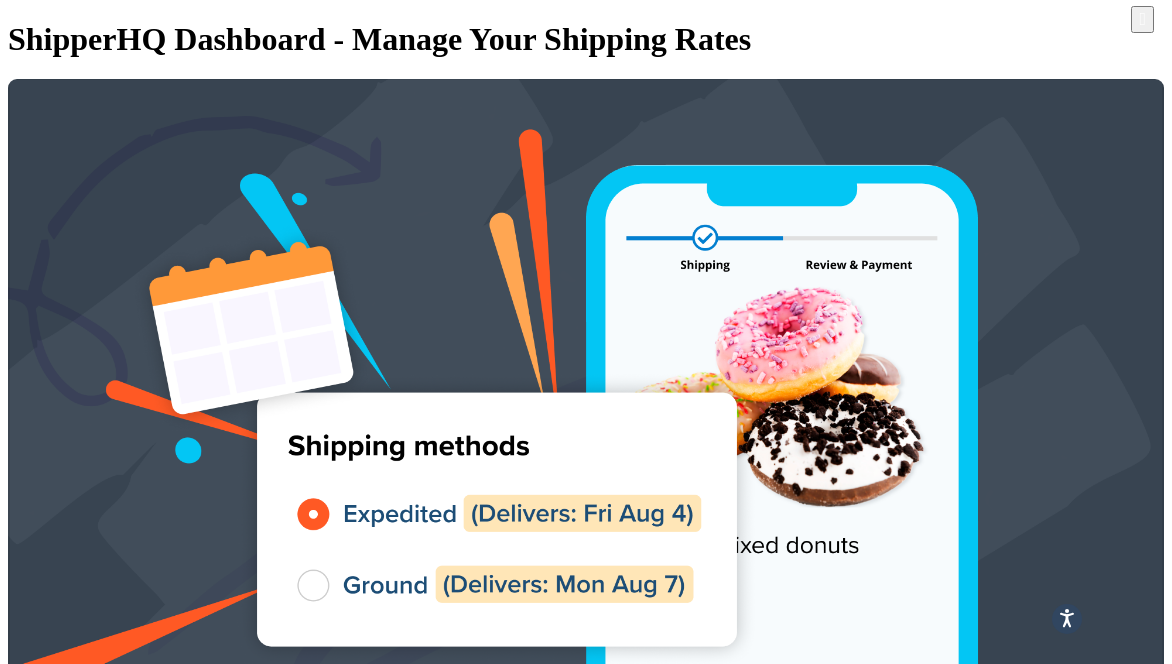 click at bounding box center [206, 3362] 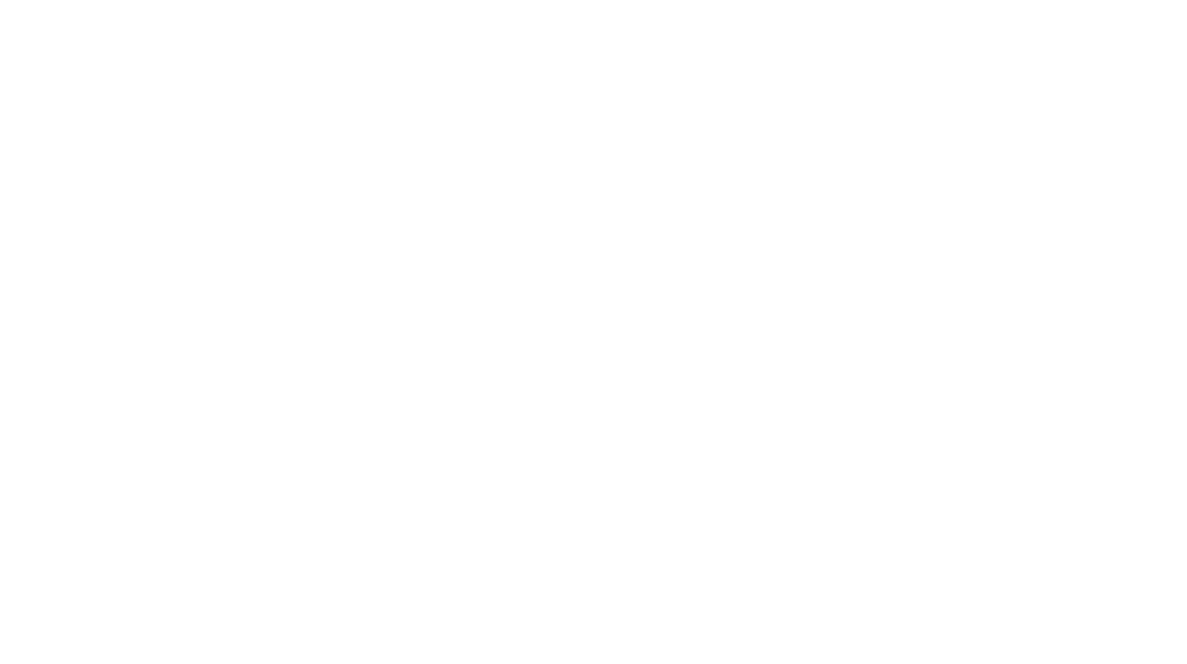 scroll, scrollTop: 0, scrollLeft: 0, axis: both 